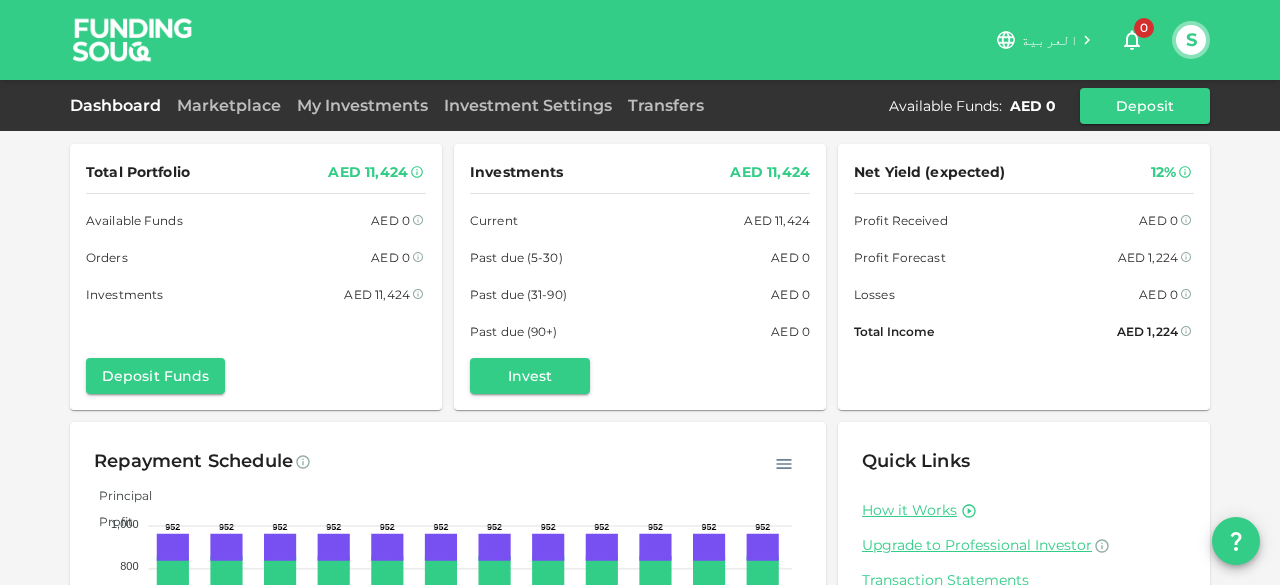 scroll, scrollTop: 0, scrollLeft: 0, axis: both 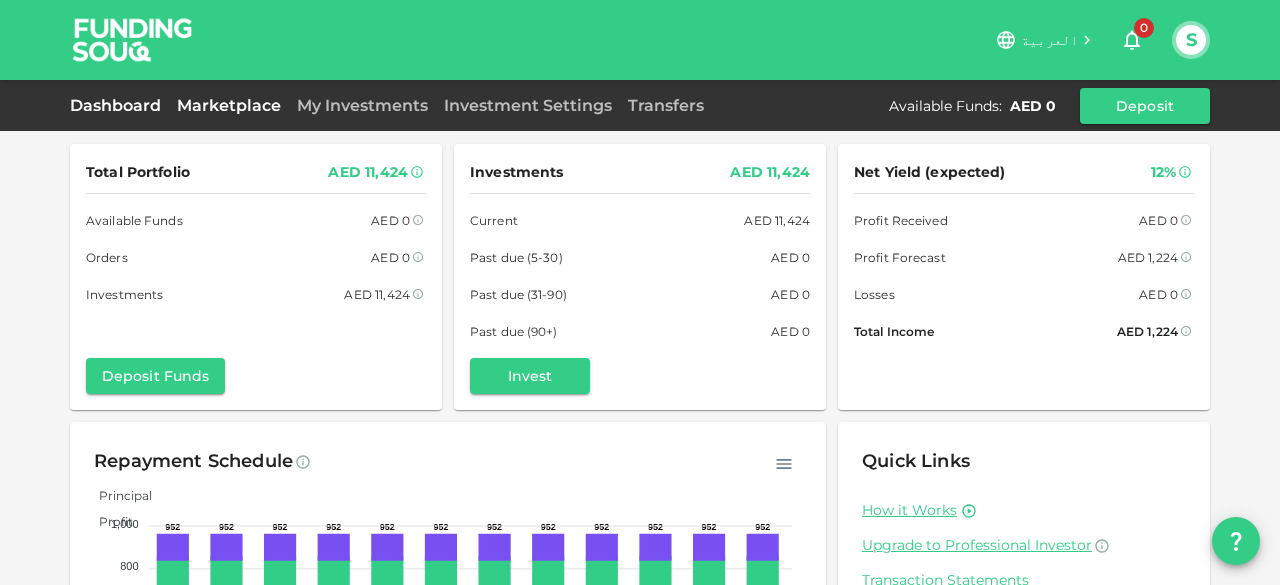 click on "Marketplace" at bounding box center (229, 105) 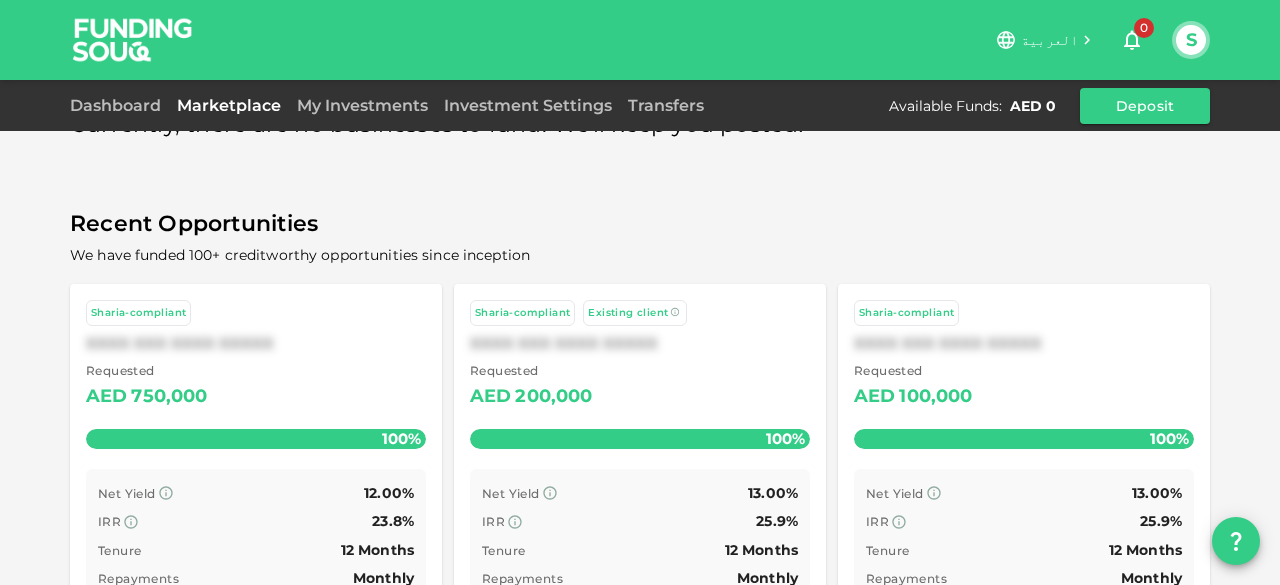 scroll, scrollTop: 0, scrollLeft: 0, axis: both 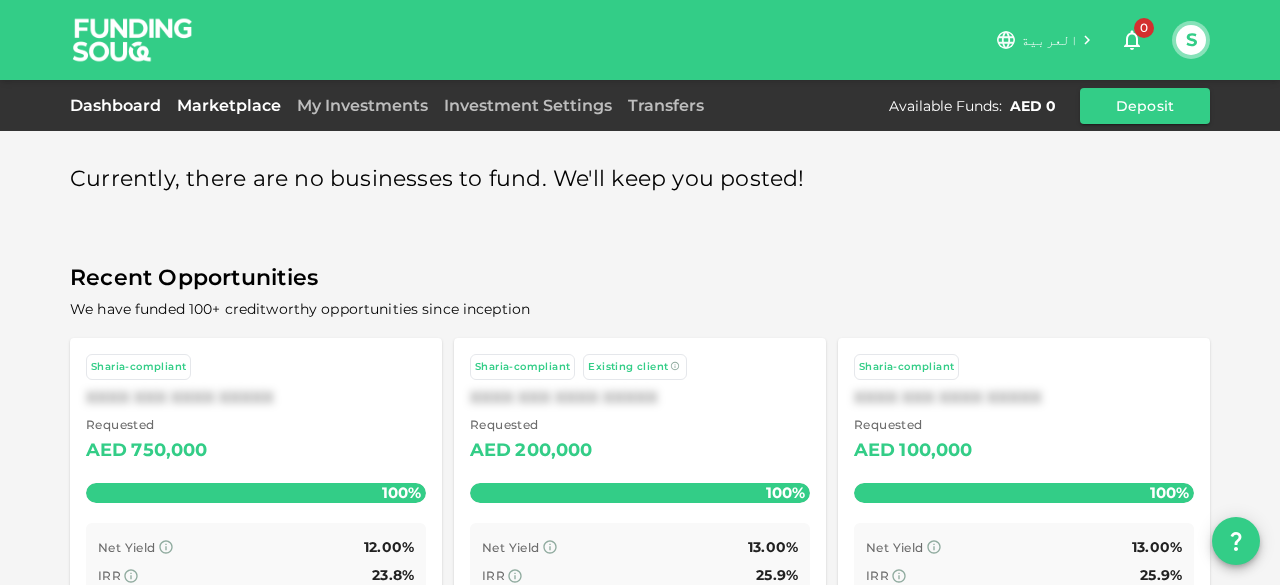 click on "Dashboard" at bounding box center [119, 105] 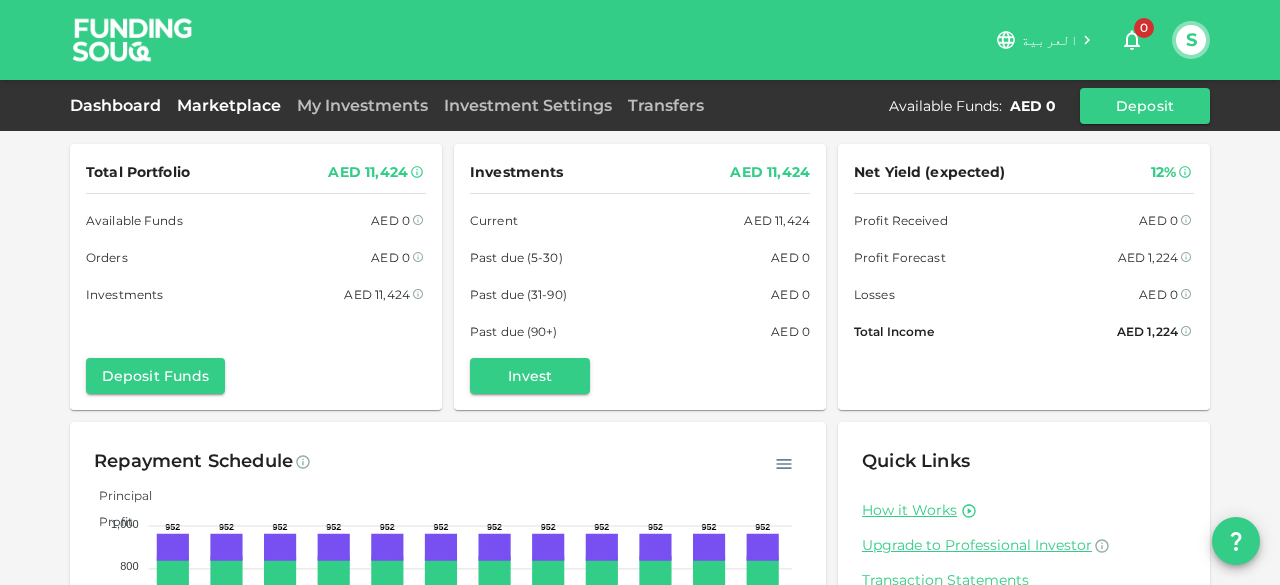 click on "Marketplace" at bounding box center [229, 106] 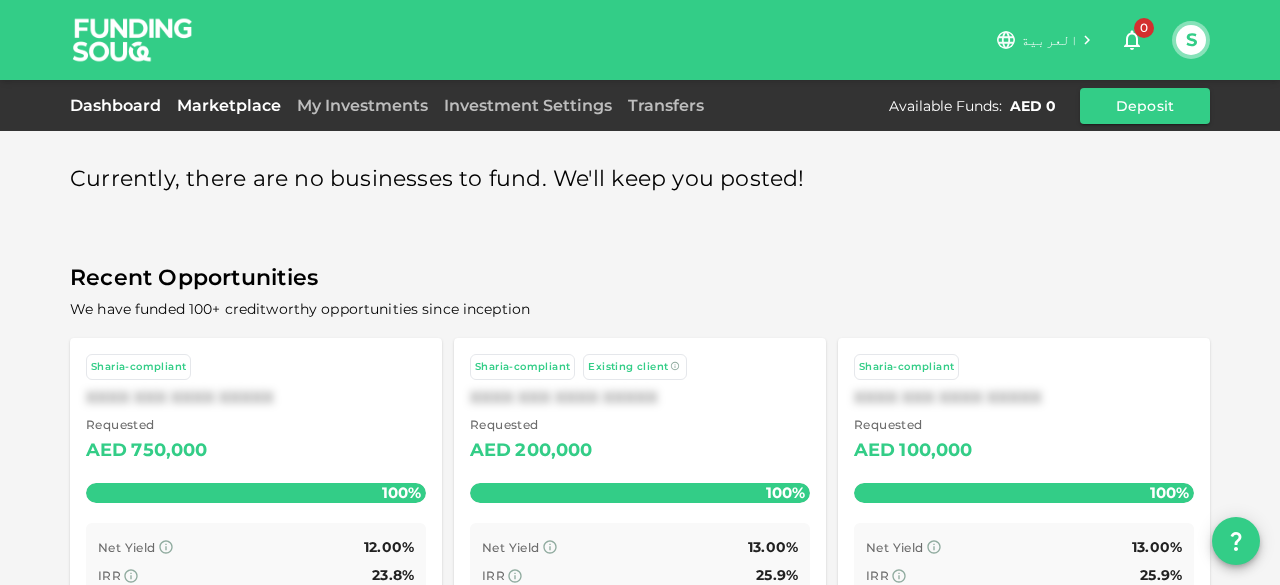 click on "Dashboard" at bounding box center [119, 105] 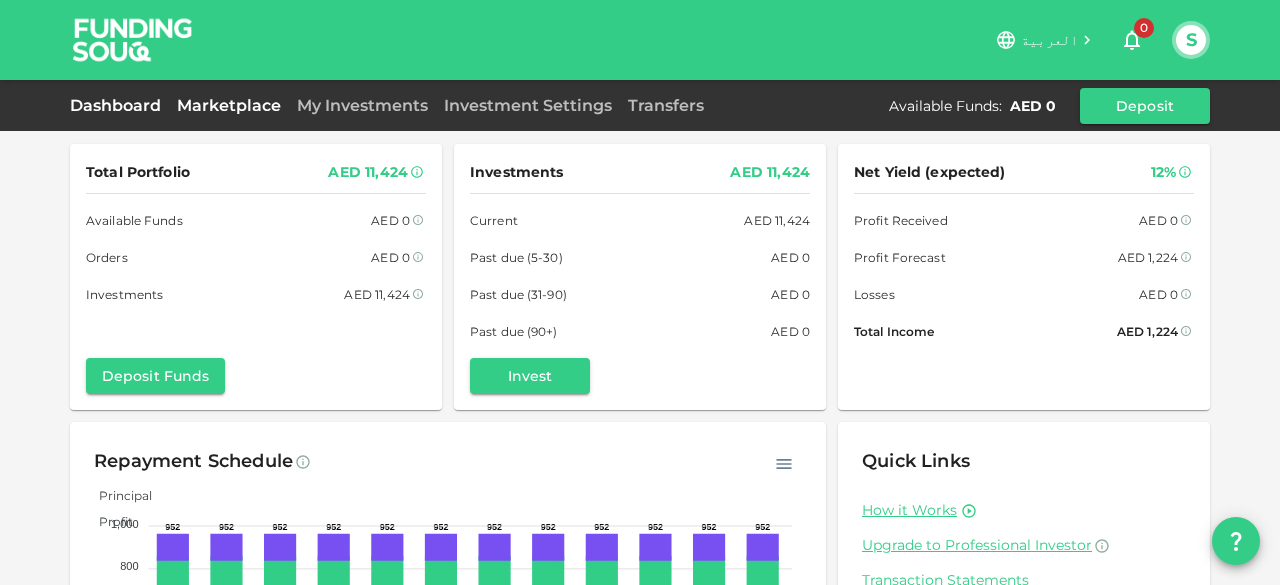 click on "Marketplace" at bounding box center [229, 105] 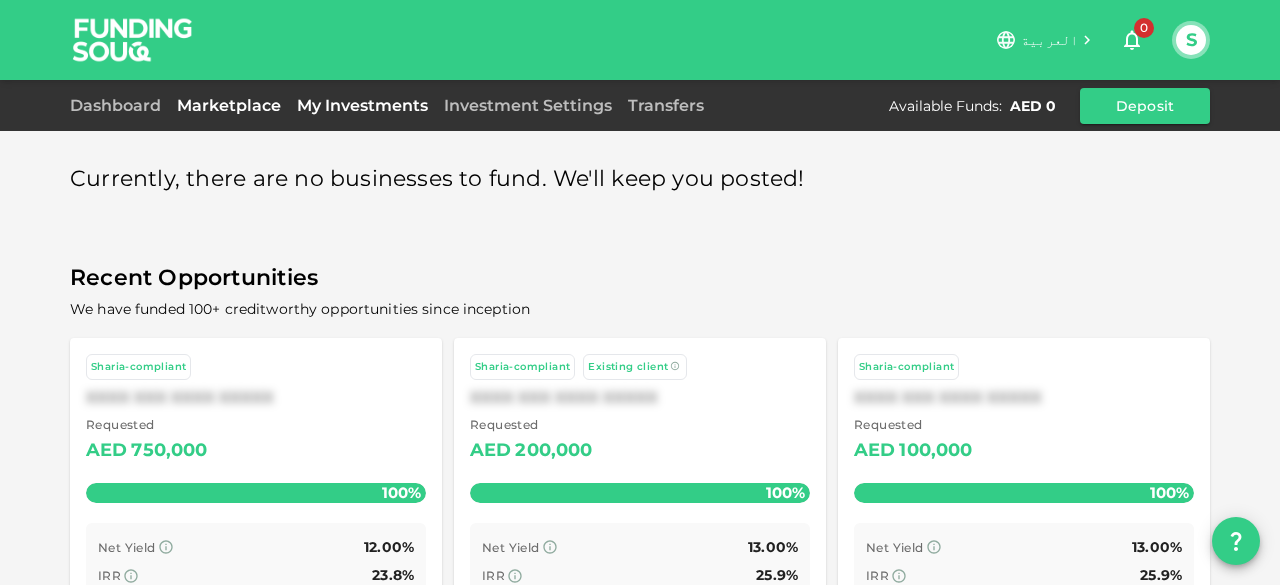 click on "My Investments" at bounding box center [362, 105] 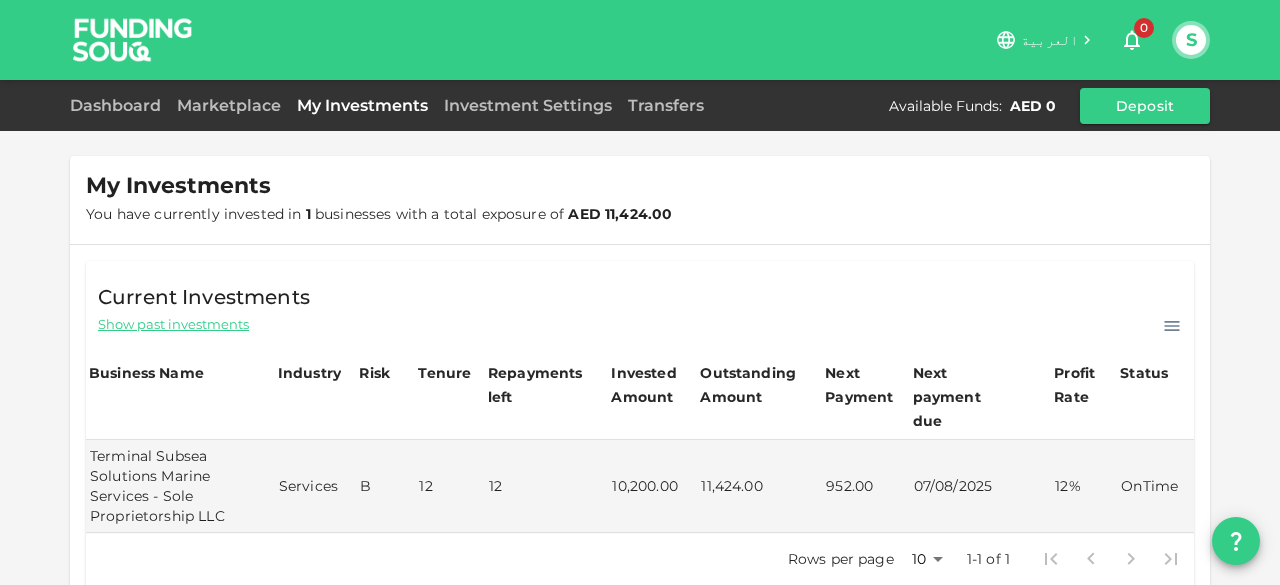 click on "Marketplace" at bounding box center (229, 106) 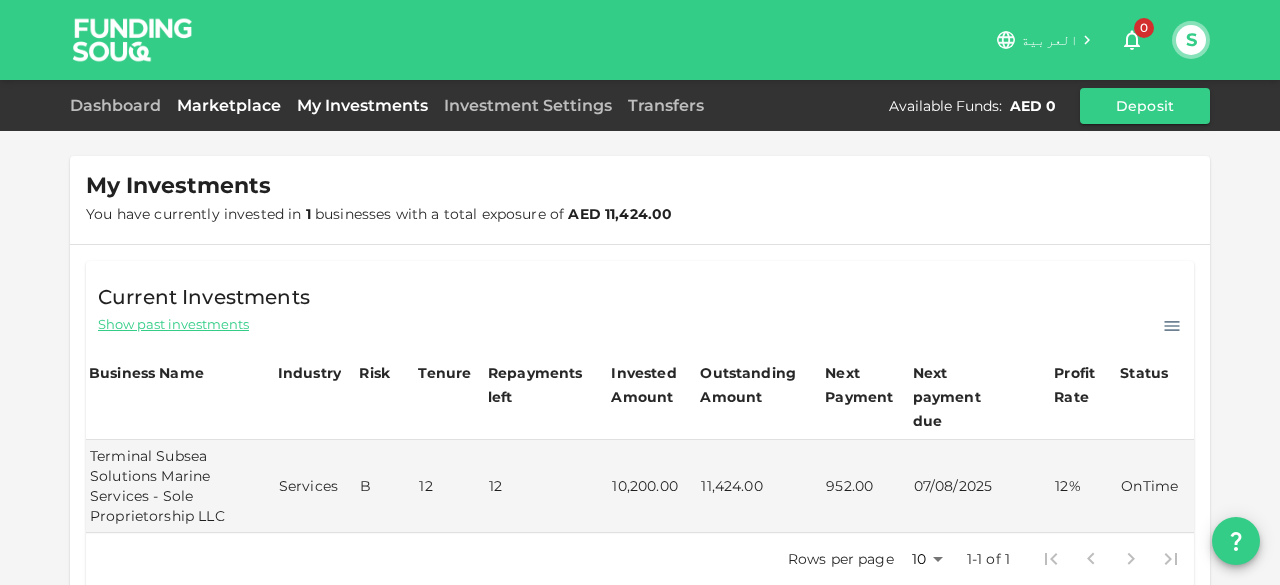 click on "Marketplace" at bounding box center [229, 105] 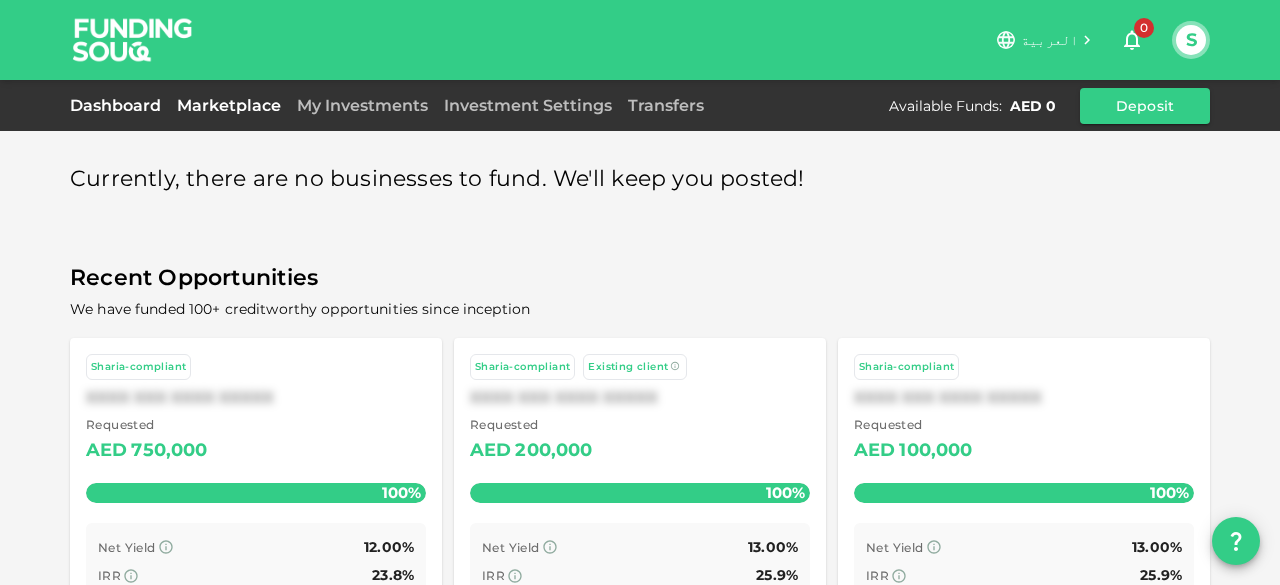 click on "Dashboard" at bounding box center (119, 105) 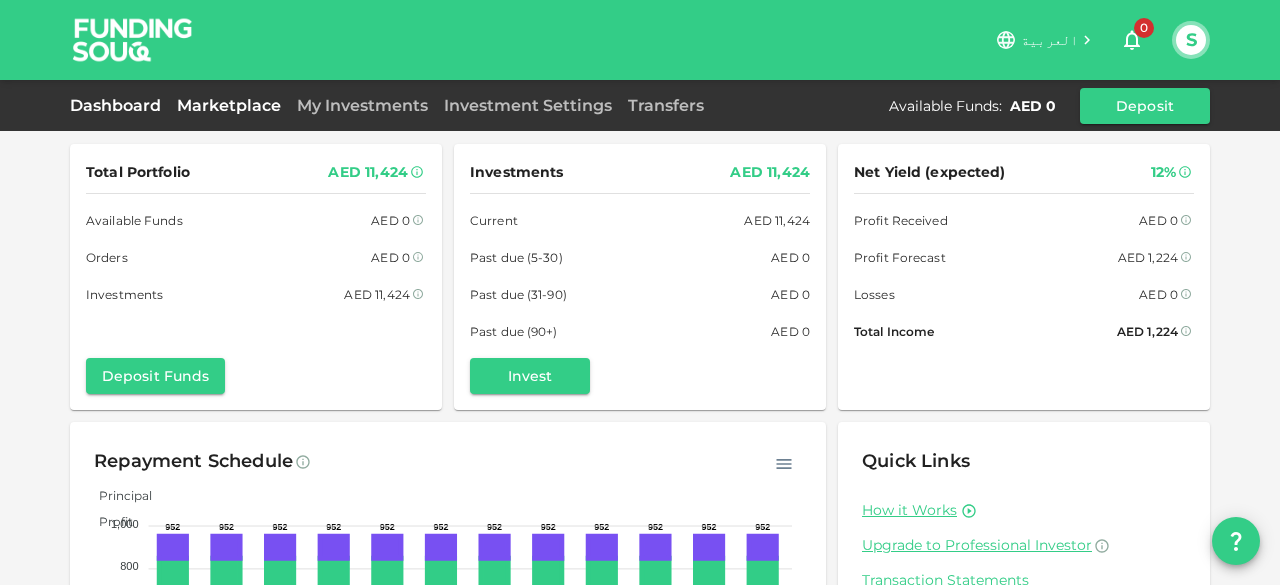 click on "Marketplace" at bounding box center [229, 105] 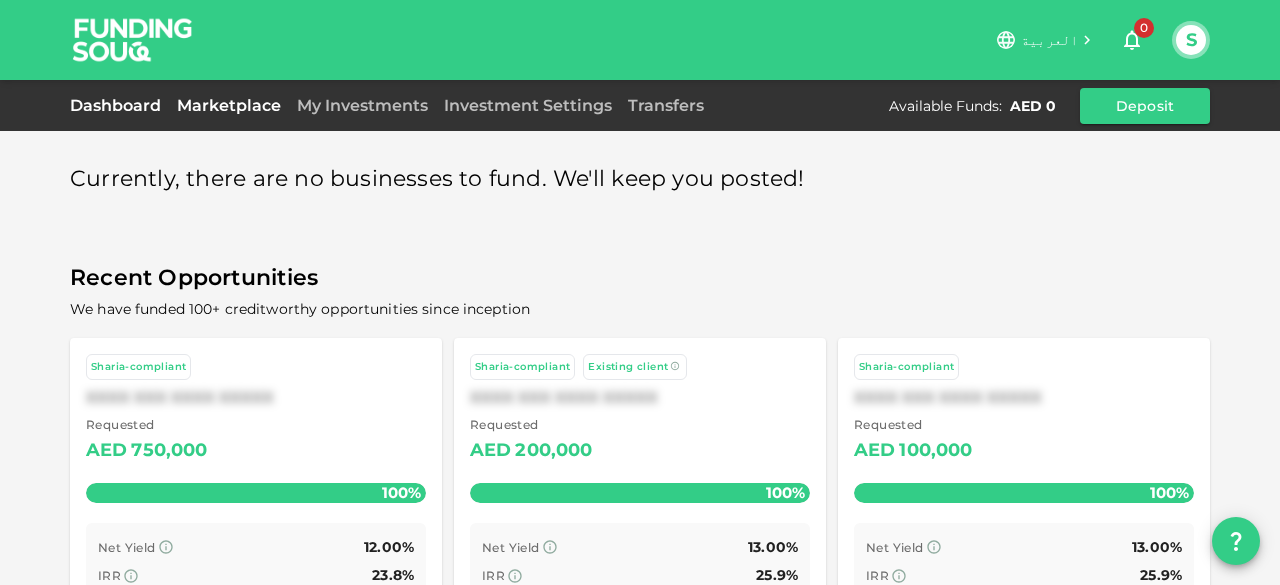 click on "Dashboard" at bounding box center (119, 105) 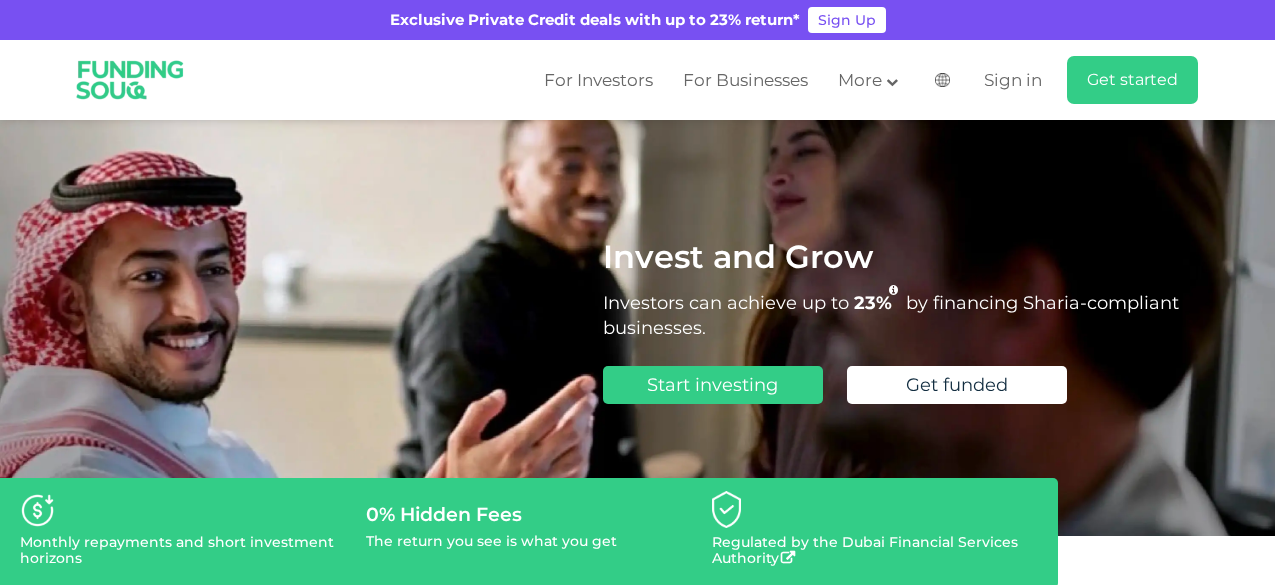 scroll, scrollTop: 0, scrollLeft: 0, axis: both 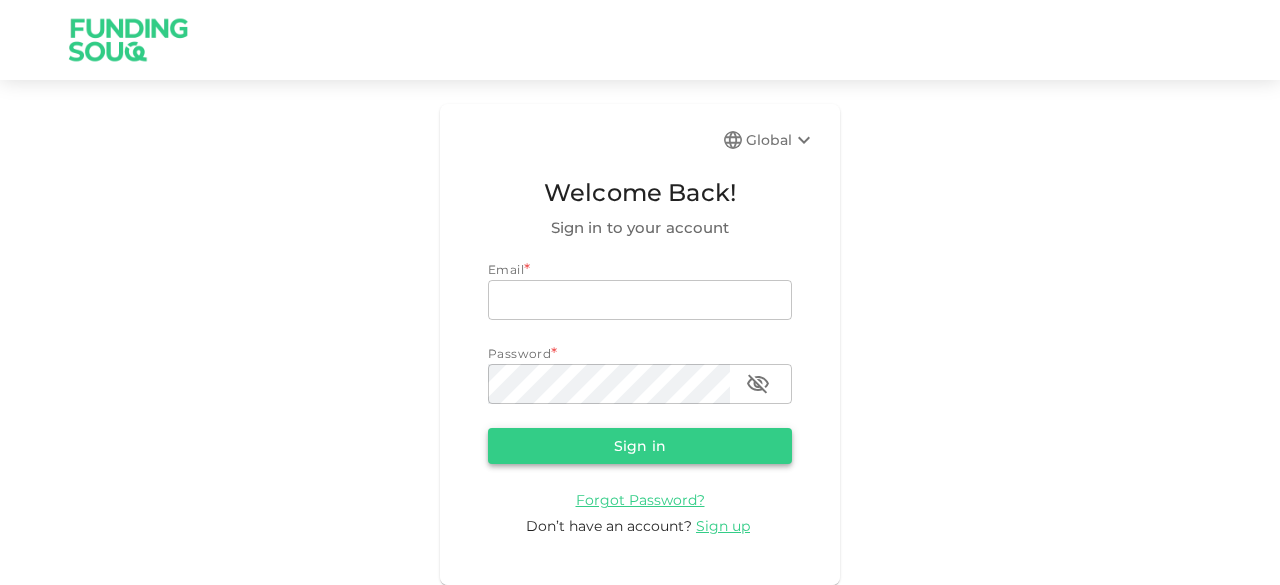 type on "[EMAIL]" 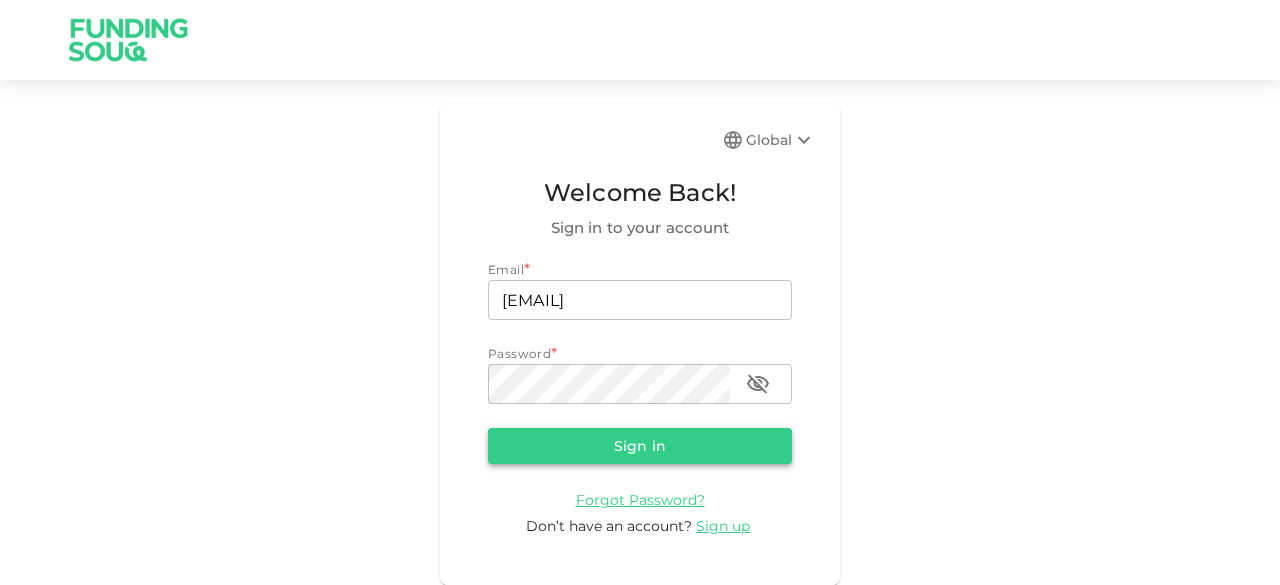 click on "Sign in" at bounding box center [640, 446] 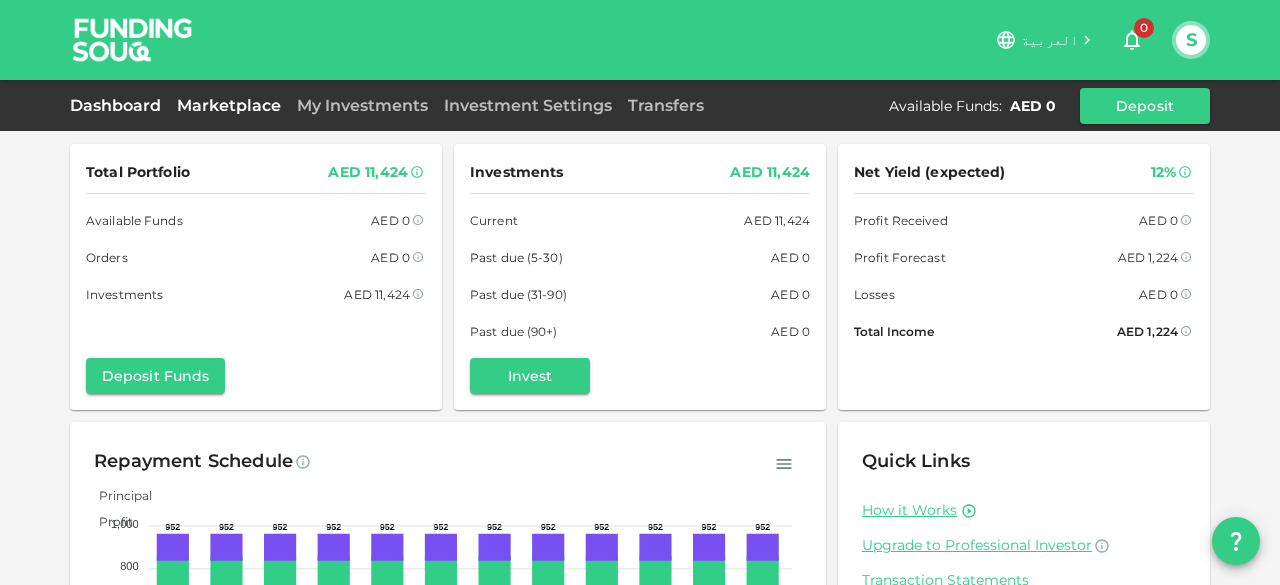click on "Marketplace" at bounding box center [229, 105] 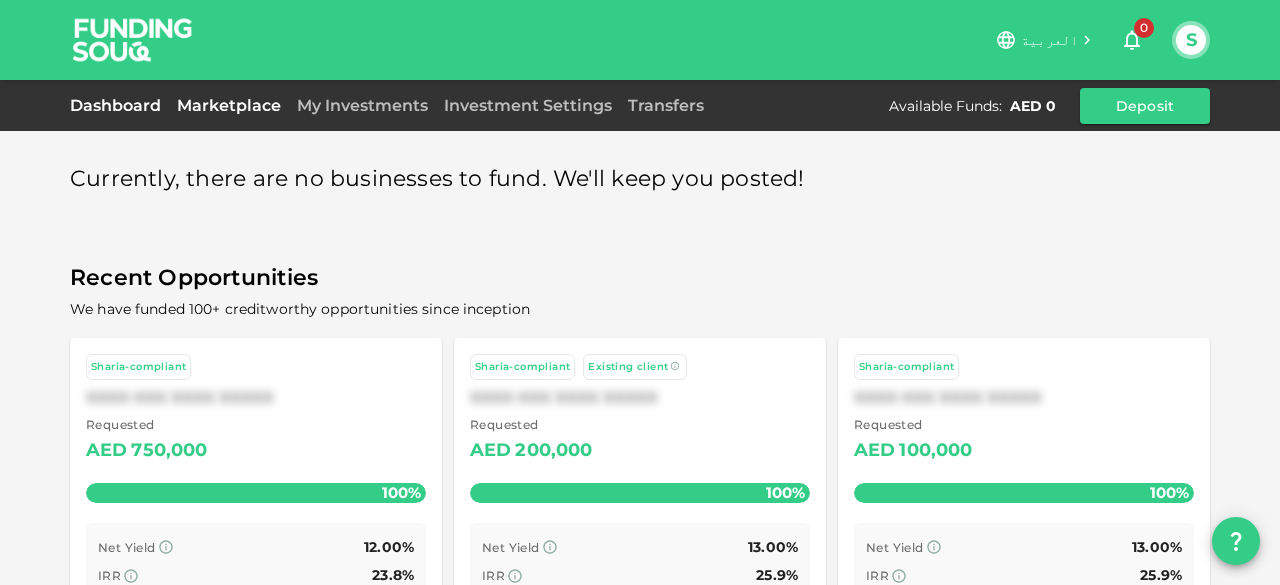click on "Dashboard" at bounding box center (119, 105) 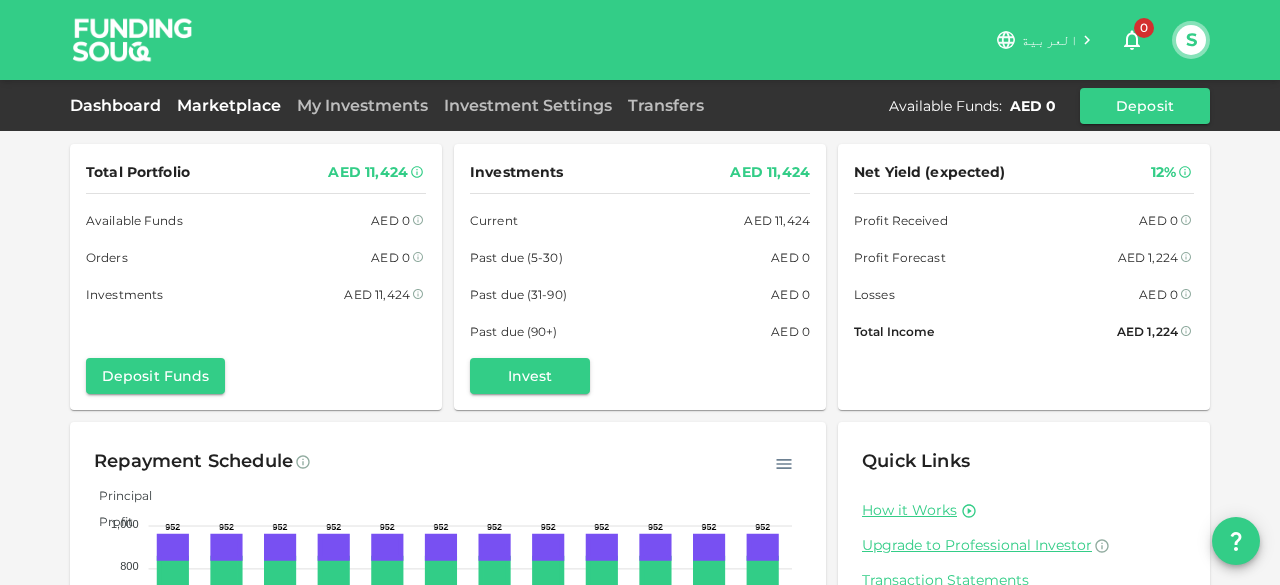 click on "Marketplace" at bounding box center (229, 105) 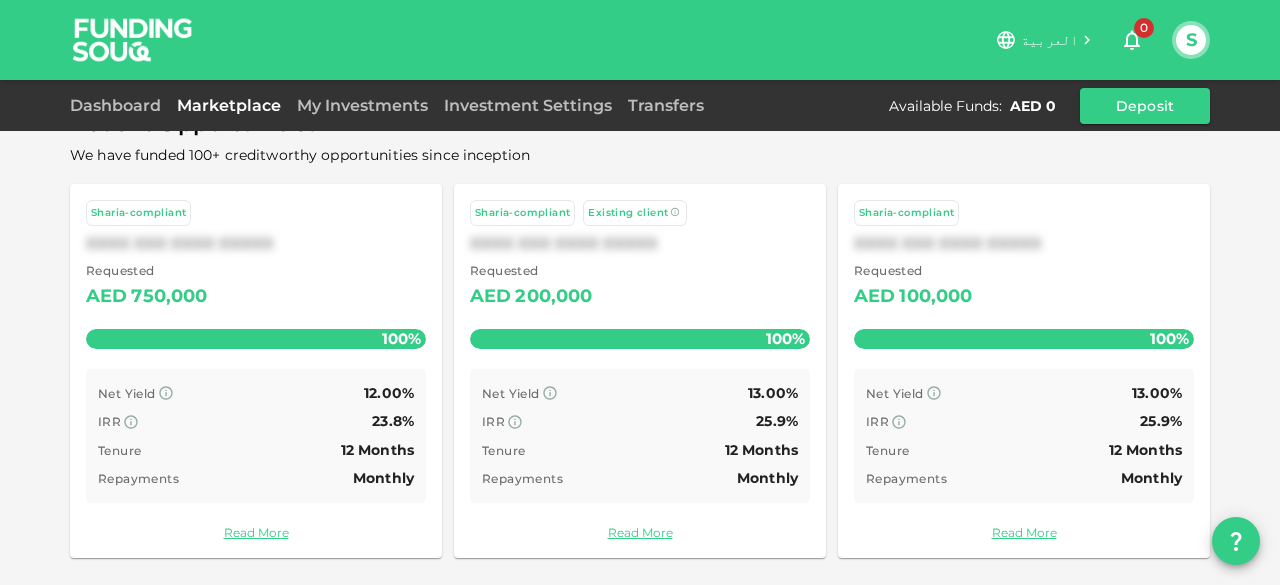 scroll, scrollTop: 0, scrollLeft: 0, axis: both 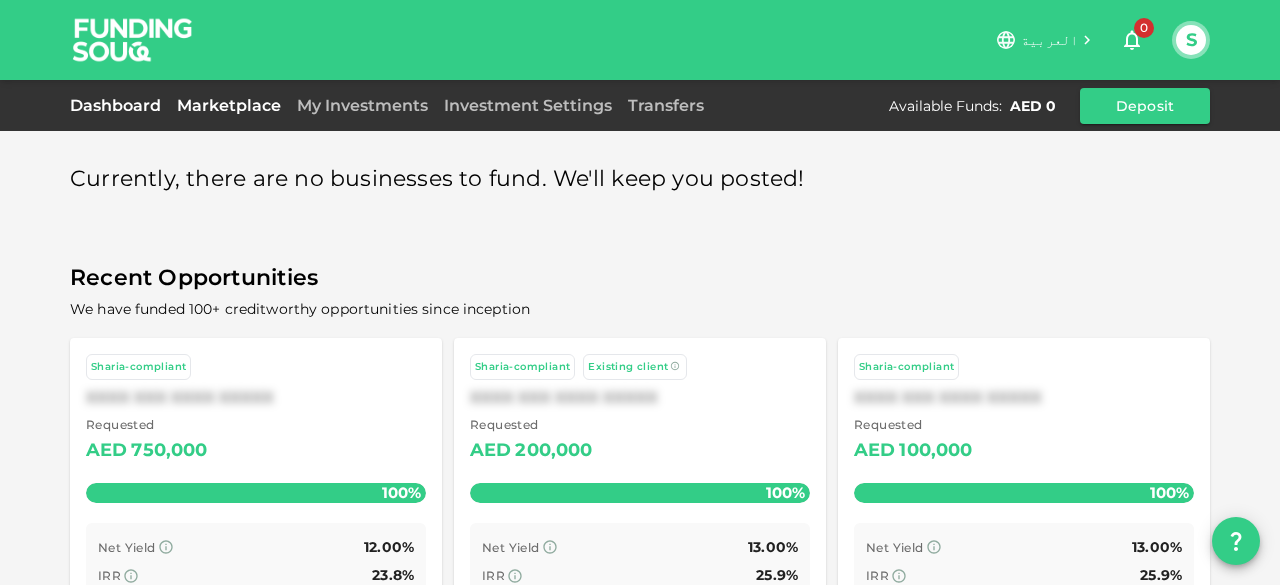 click on "Dashboard" at bounding box center [119, 105] 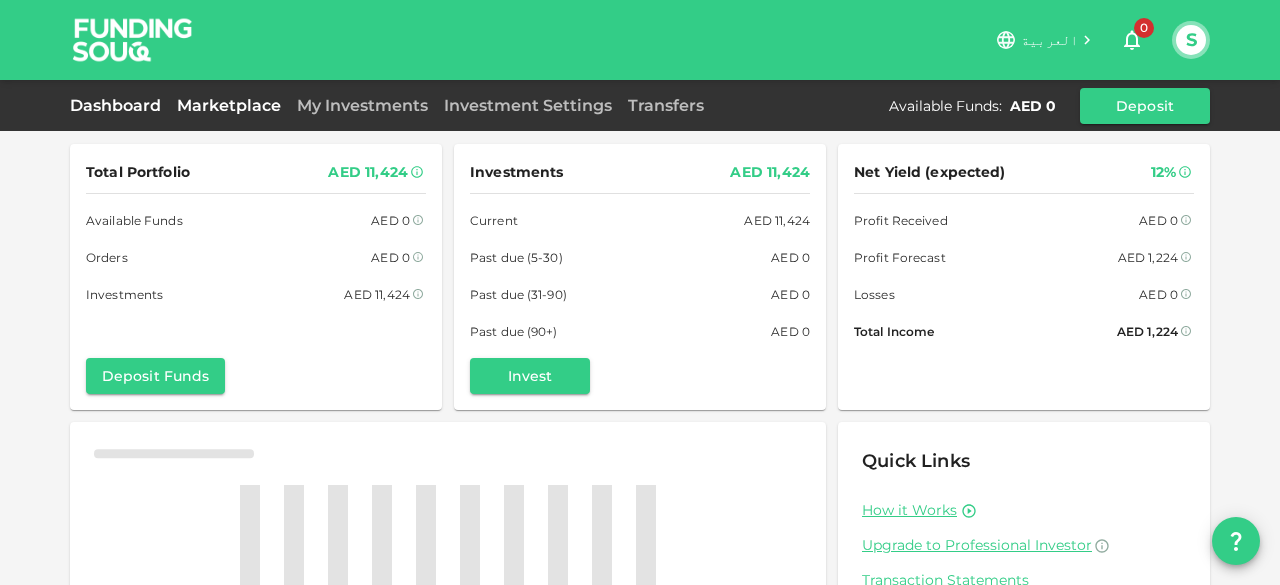 click on "Marketplace" at bounding box center (229, 105) 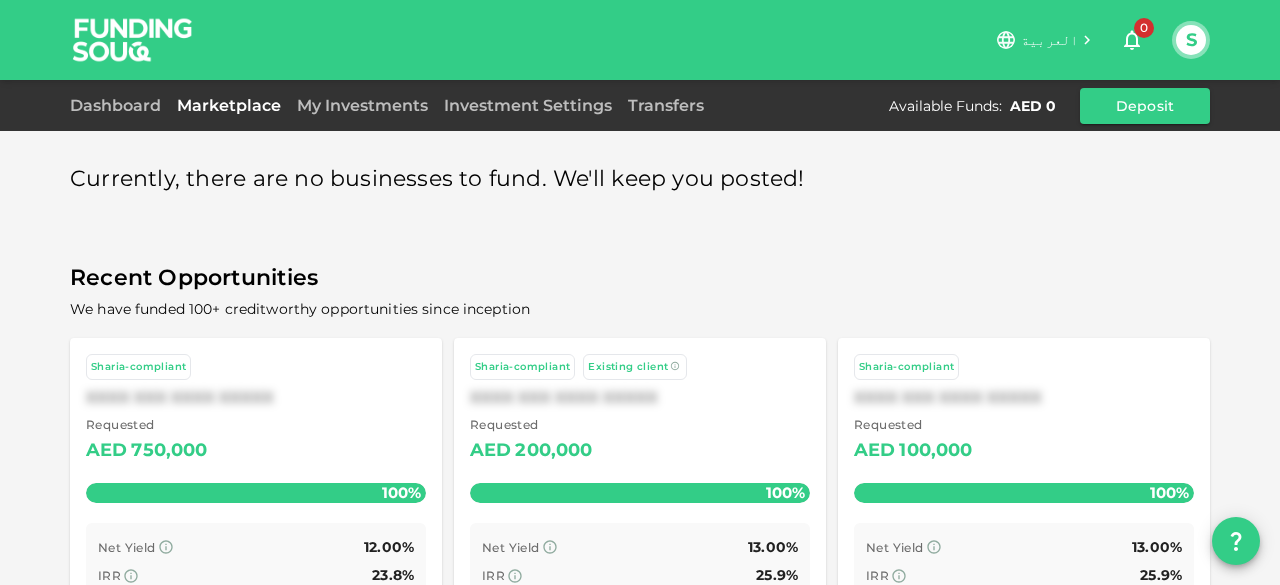 click on "Dashboard Marketplace My Investments Investment Settings Transfers Available Funds : AED   0 Deposit" at bounding box center [640, 105] 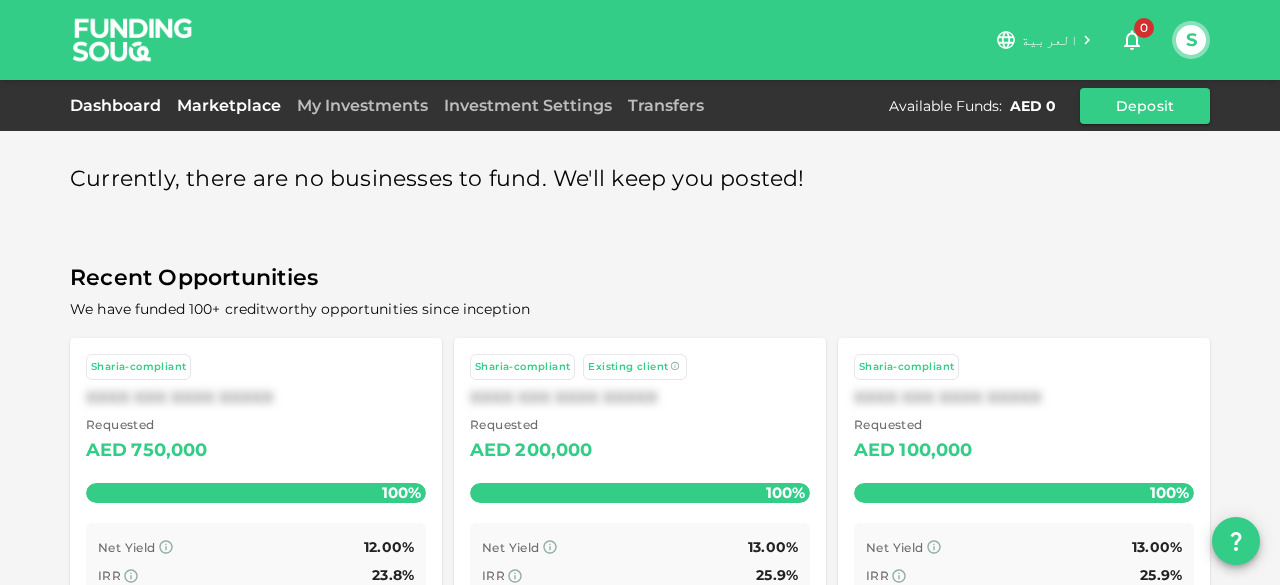 click on "Dashboard" at bounding box center [119, 105] 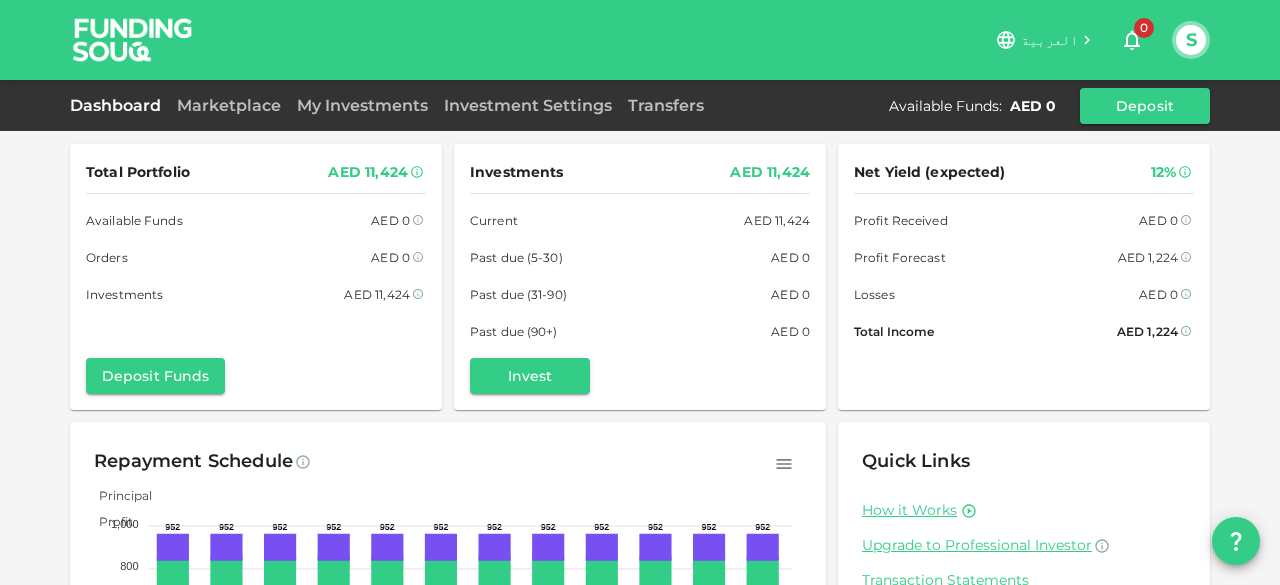 scroll, scrollTop: 0, scrollLeft: 0, axis: both 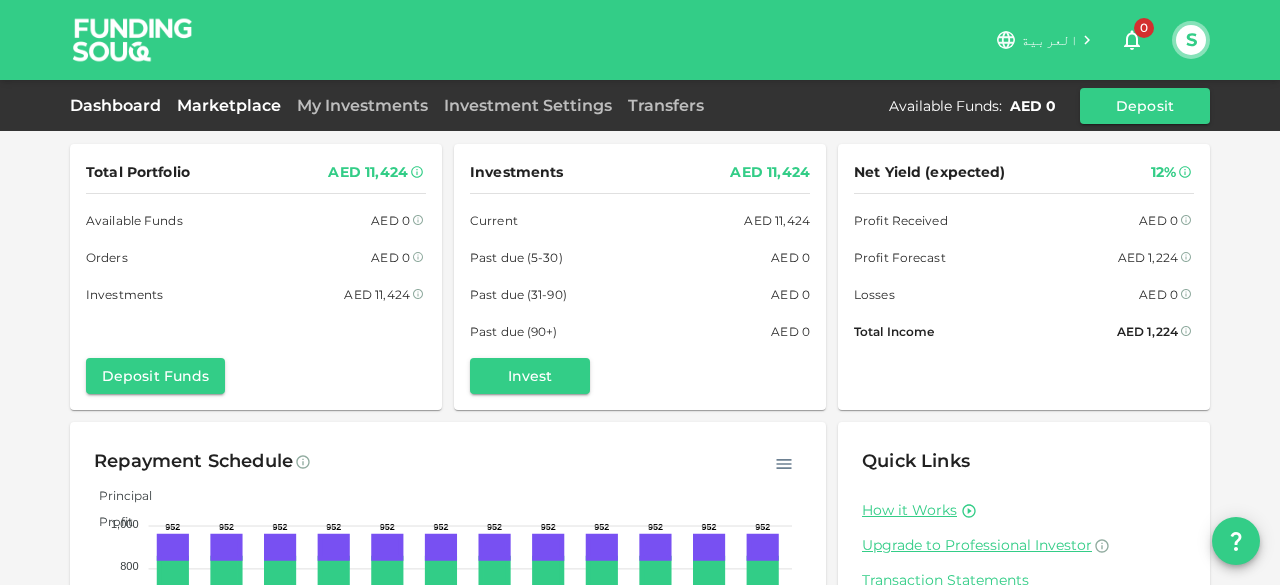 click on "Marketplace" at bounding box center (229, 105) 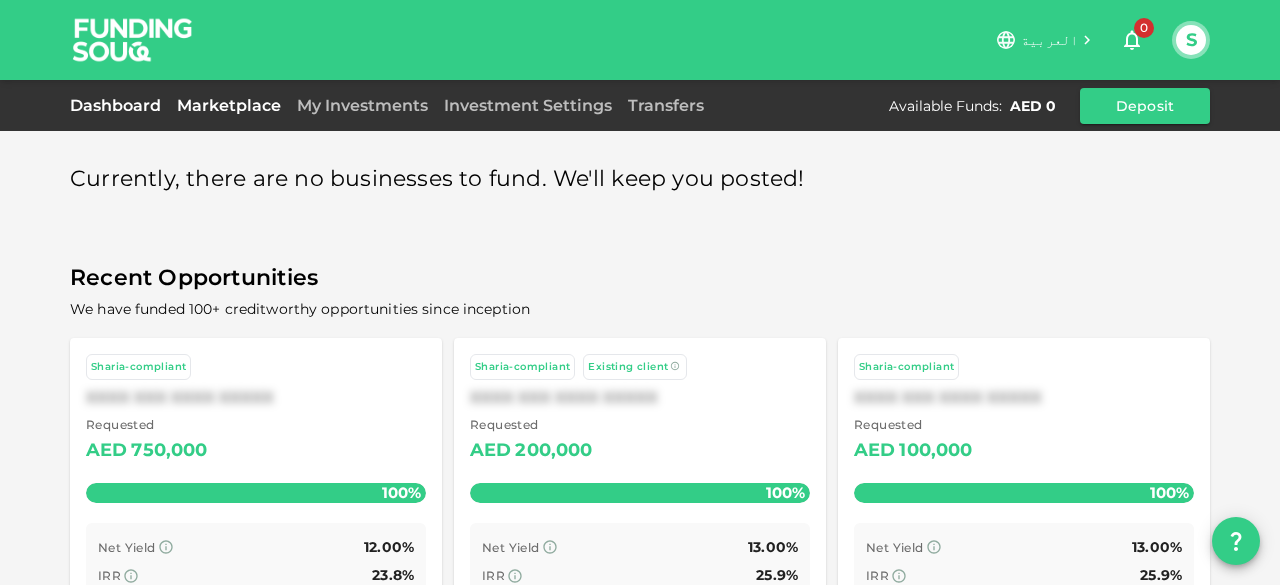click on "Dashboard" at bounding box center (119, 105) 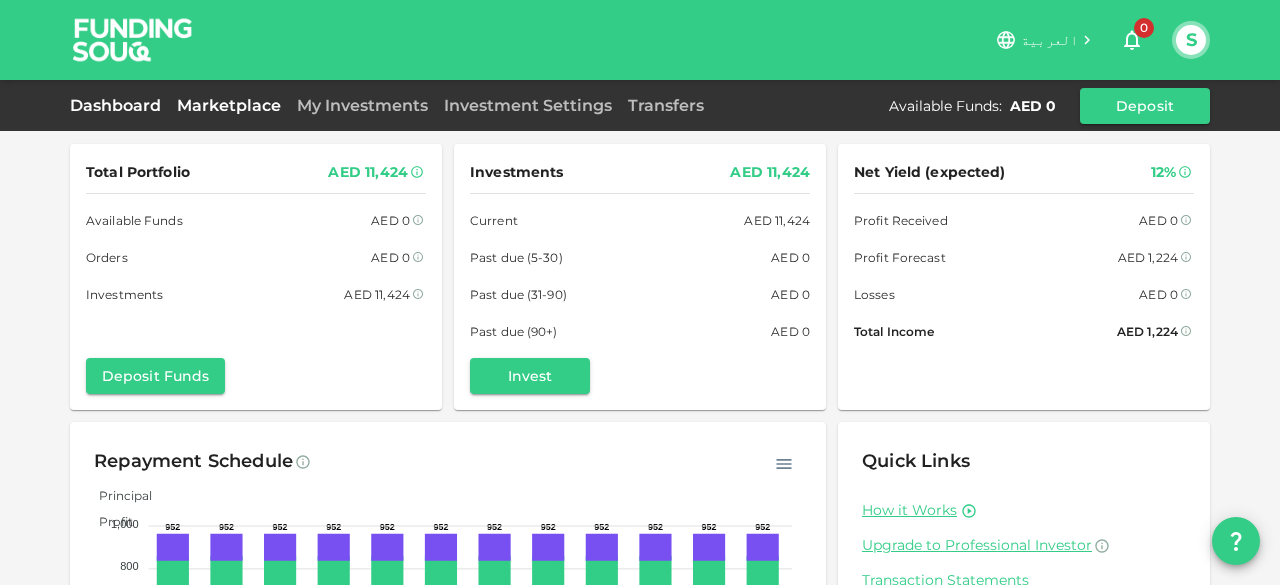 click on "Marketplace" at bounding box center (229, 105) 